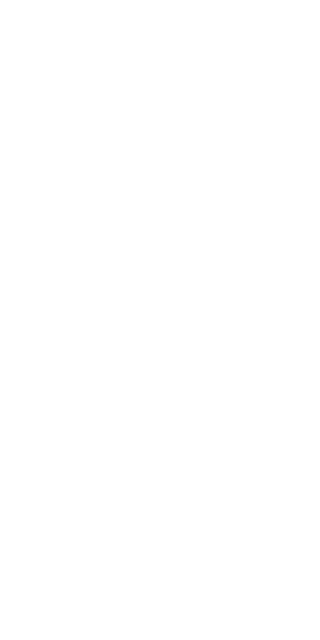 scroll, scrollTop: 0, scrollLeft: 0, axis: both 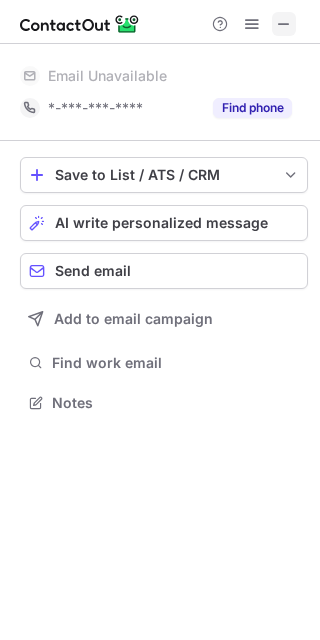 click at bounding box center [284, 24] 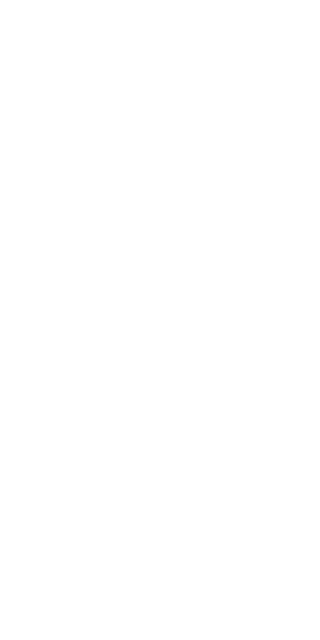 scroll, scrollTop: 0, scrollLeft: 0, axis: both 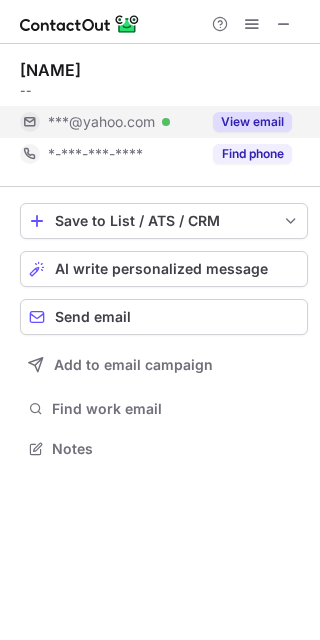 click on "View email" at bounding box center [252, 122] 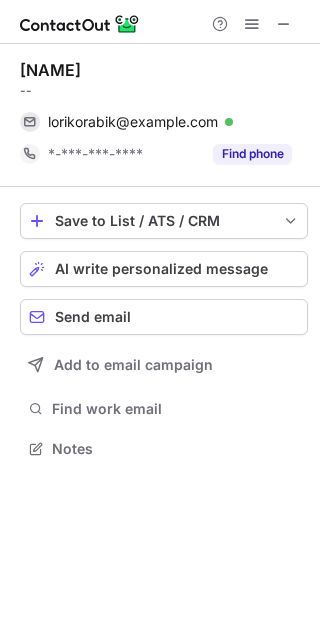 drag, startPoint x: 278, startPoint y: 26, endPoint x: 88, endPoint y: 56, distance: 192.35384 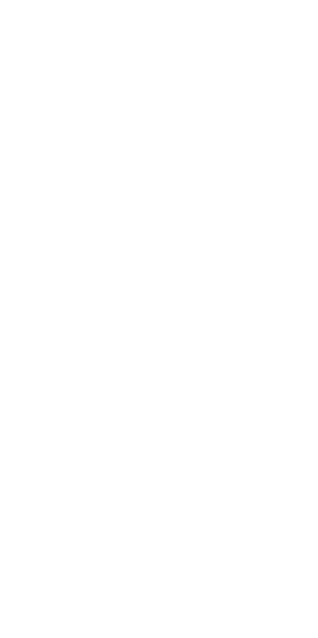 scroll, scrollTop: 0, scrollLeft: 0, axis: both 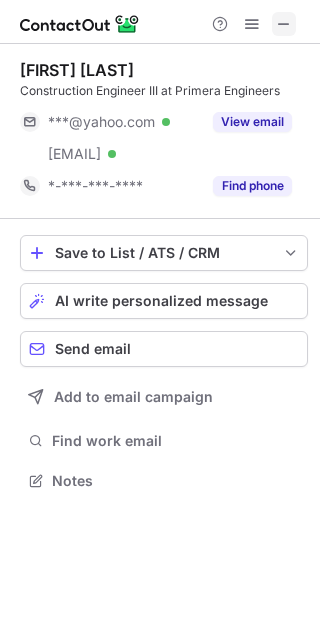 click at bounding box center (284, 24) 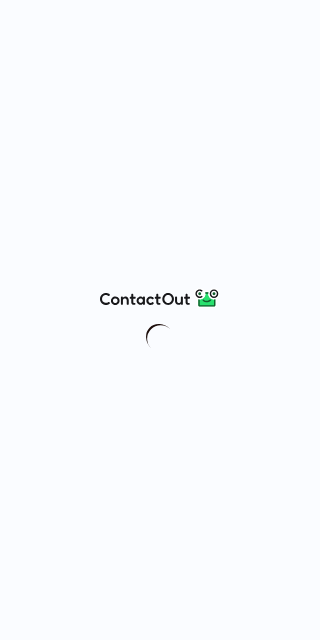 scroll, scrollTop: 0, scrollLeft: 0, axis: both 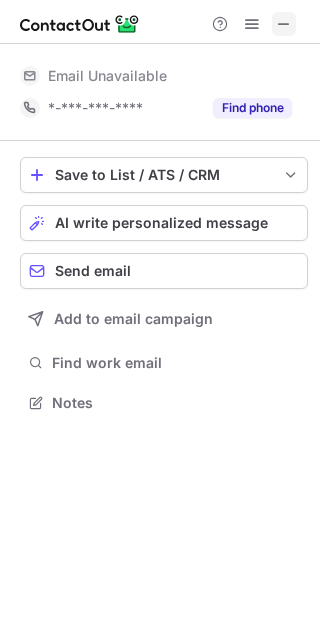 click at bounding box center [284, 24] 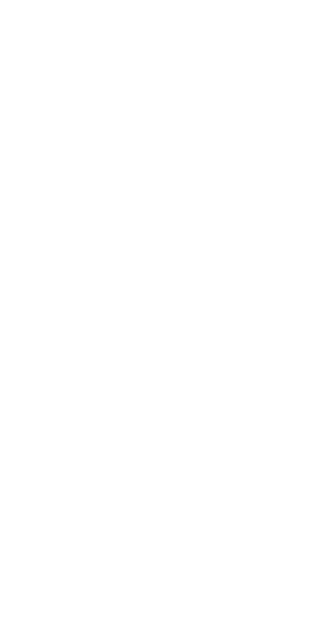 scroll, scrollTop: 0, scrollLeft: 0, axis: both 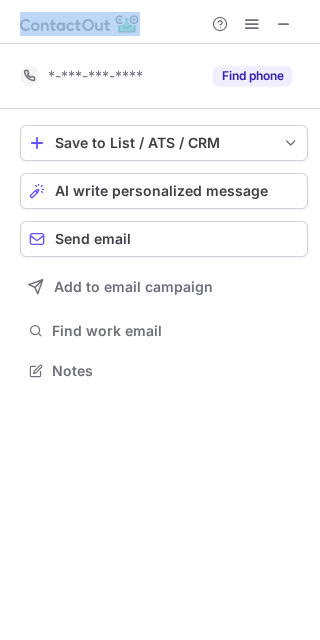 drag, startPoint x: 296, startPoint y: 24, endPoint x: 576, endPoint y: 289, distance: 385.51913 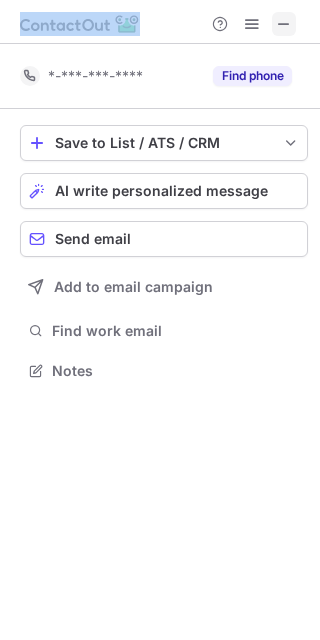 click at bounding box center [284, 24] 